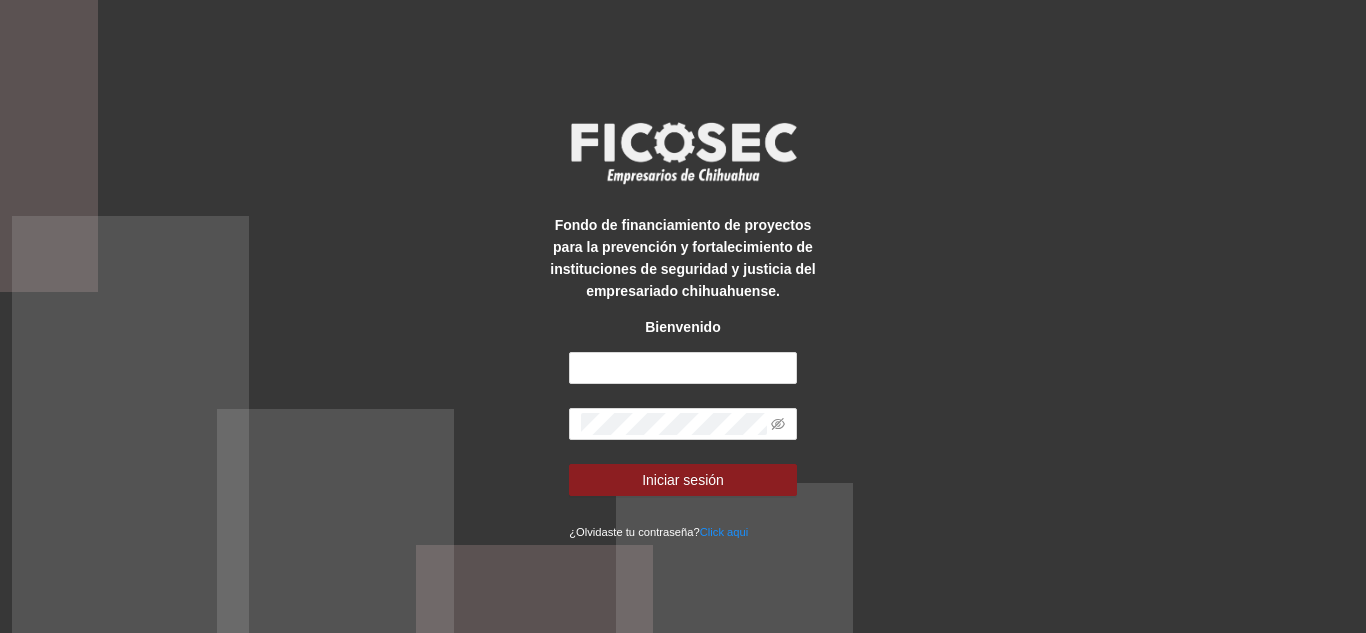 scroll, scrollTop: 0, scrollLeft: 0, axis: both 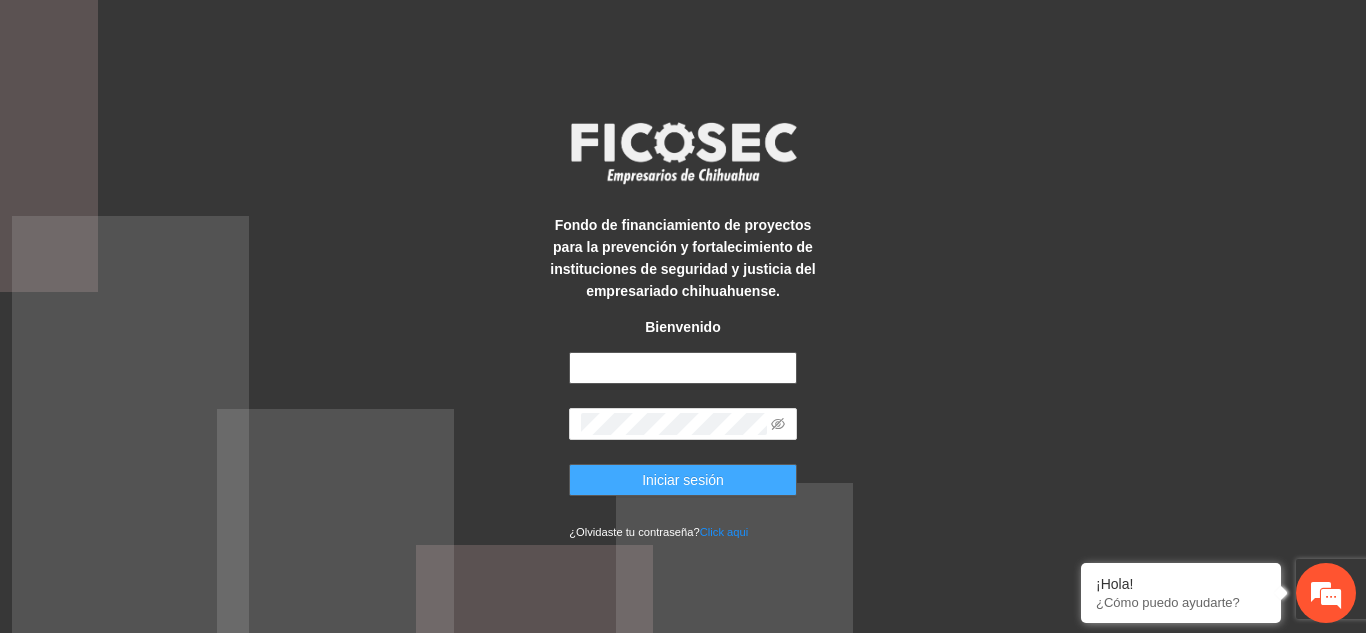 type on "**********" 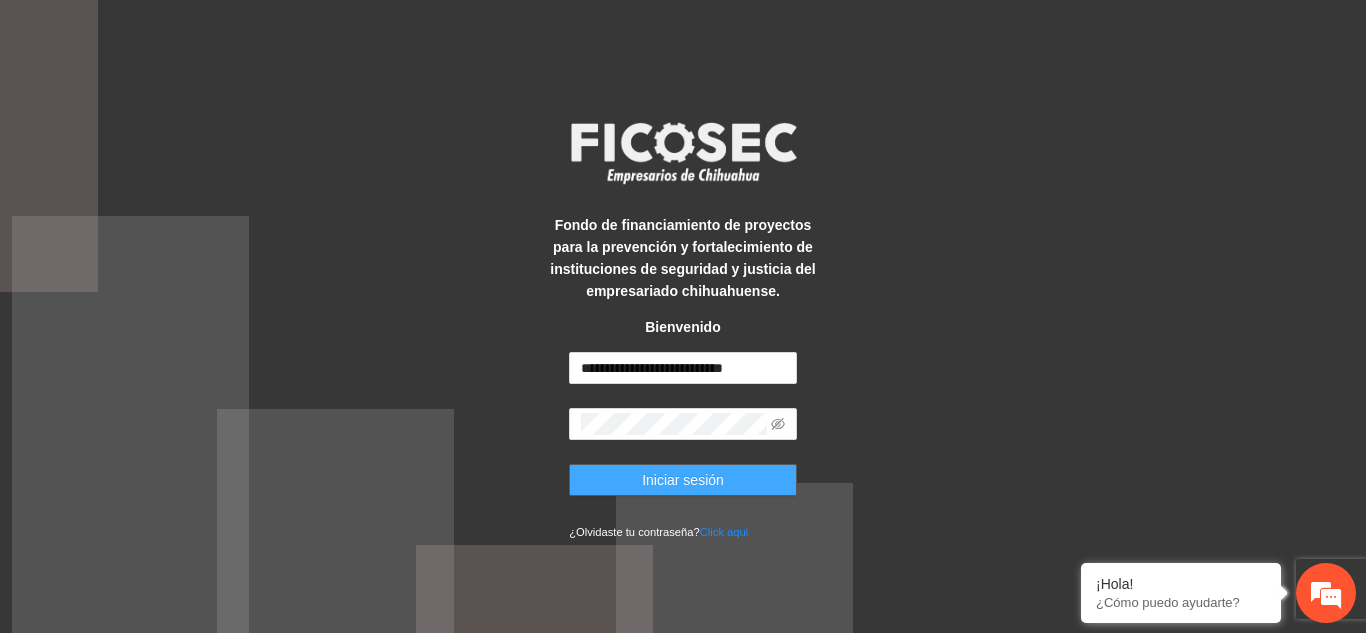 click on "Iniciar sesión" at bounding box center [683, 480] 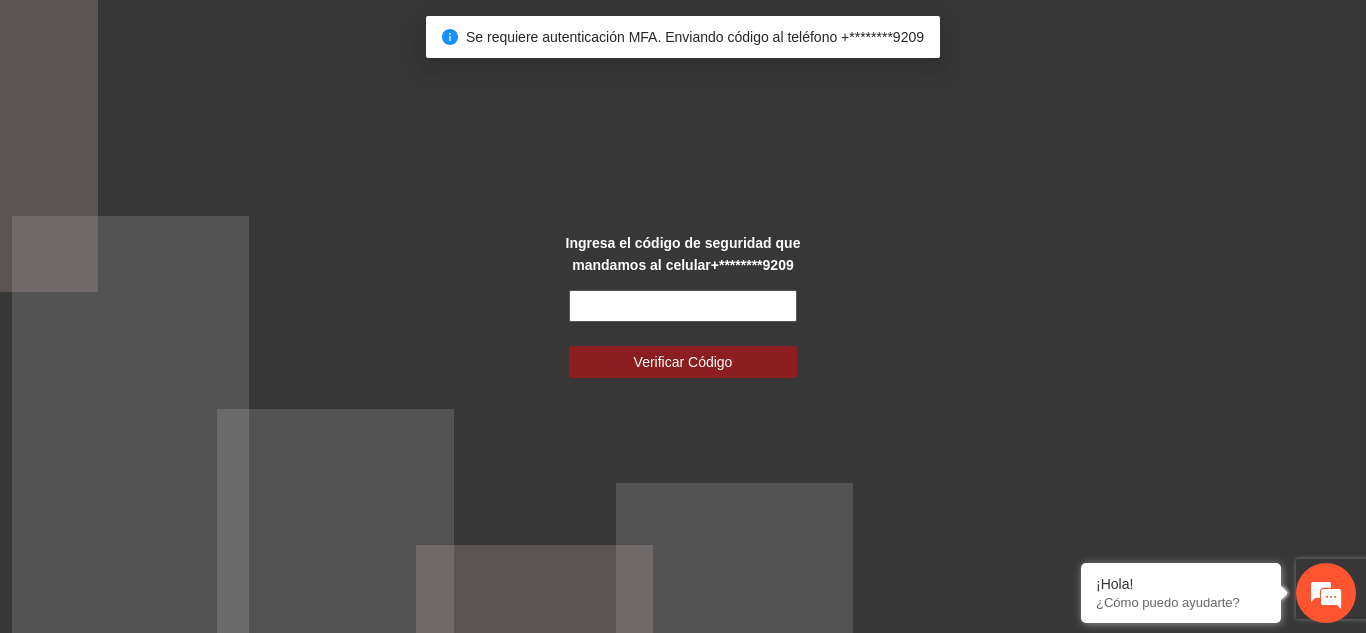 click at bounding box center [683, 306] 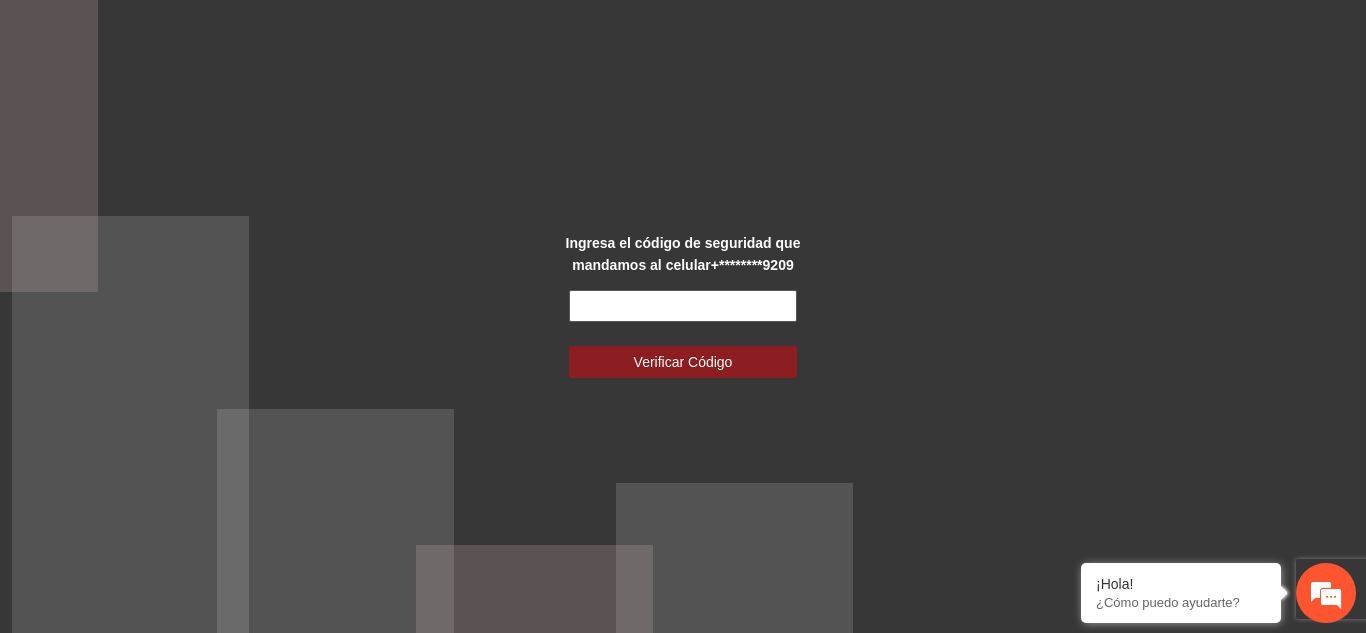 scroll, scrollTop: 0, scrollLeft: 0, axis: both 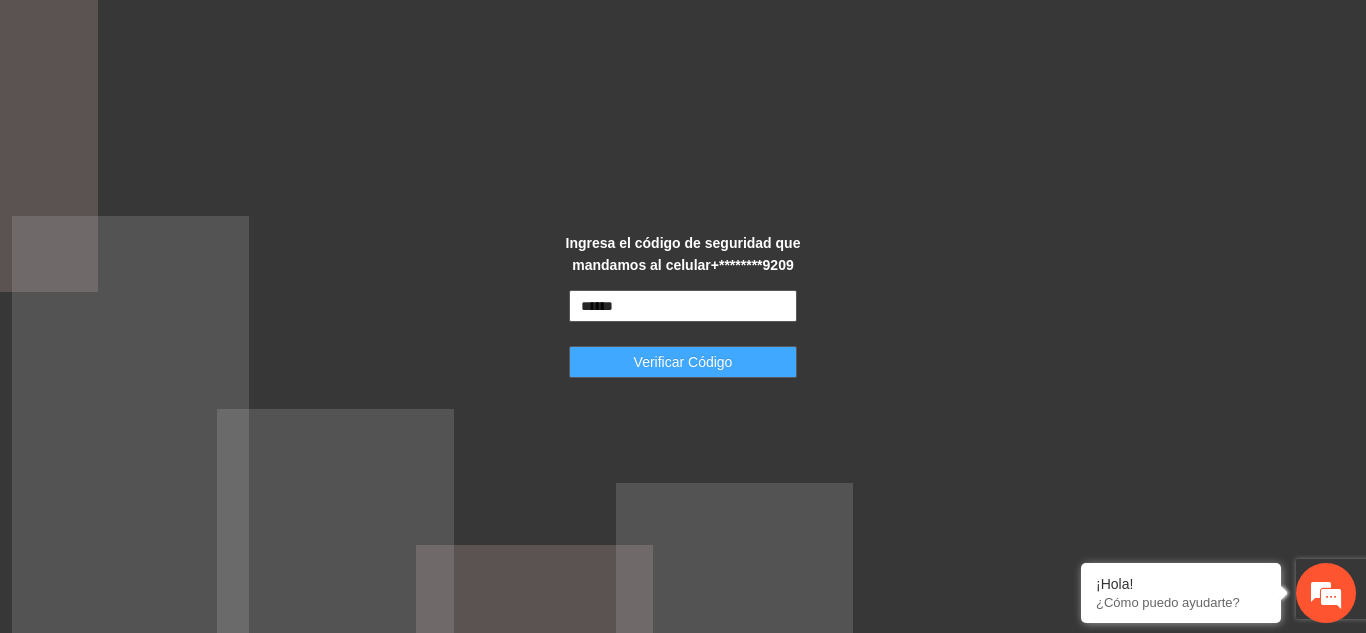 type on "******" 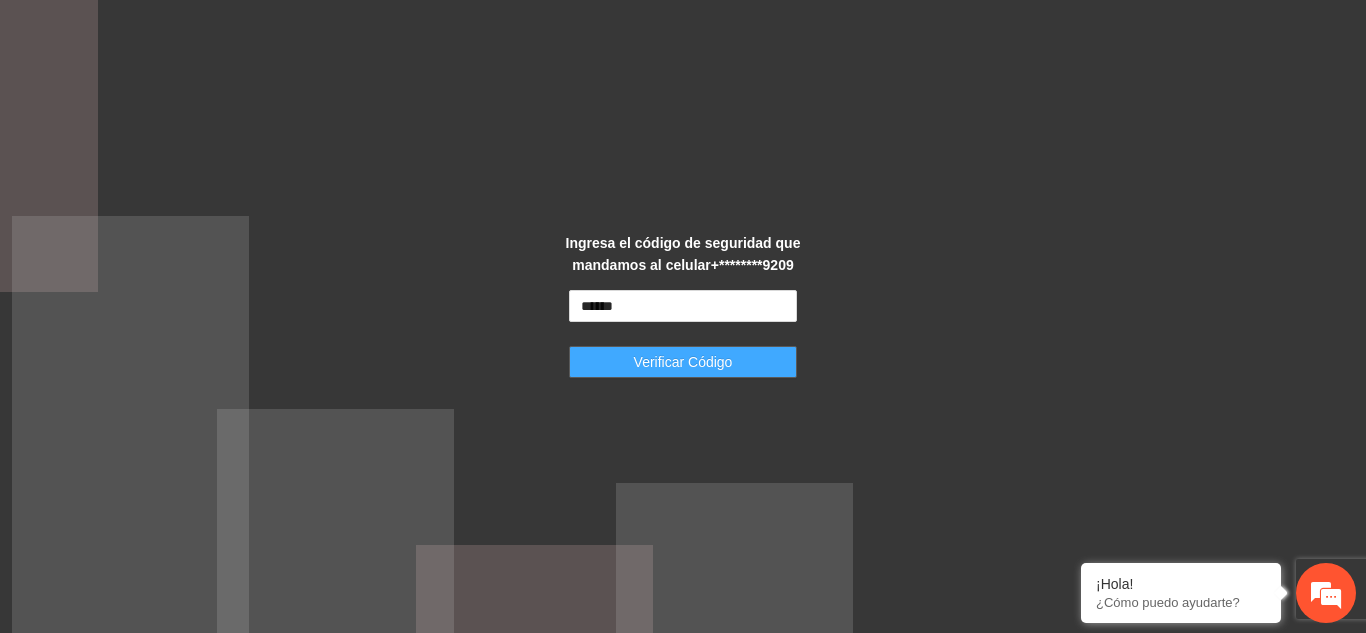 click on "Verificar Código" at bounding box center (683, 362) 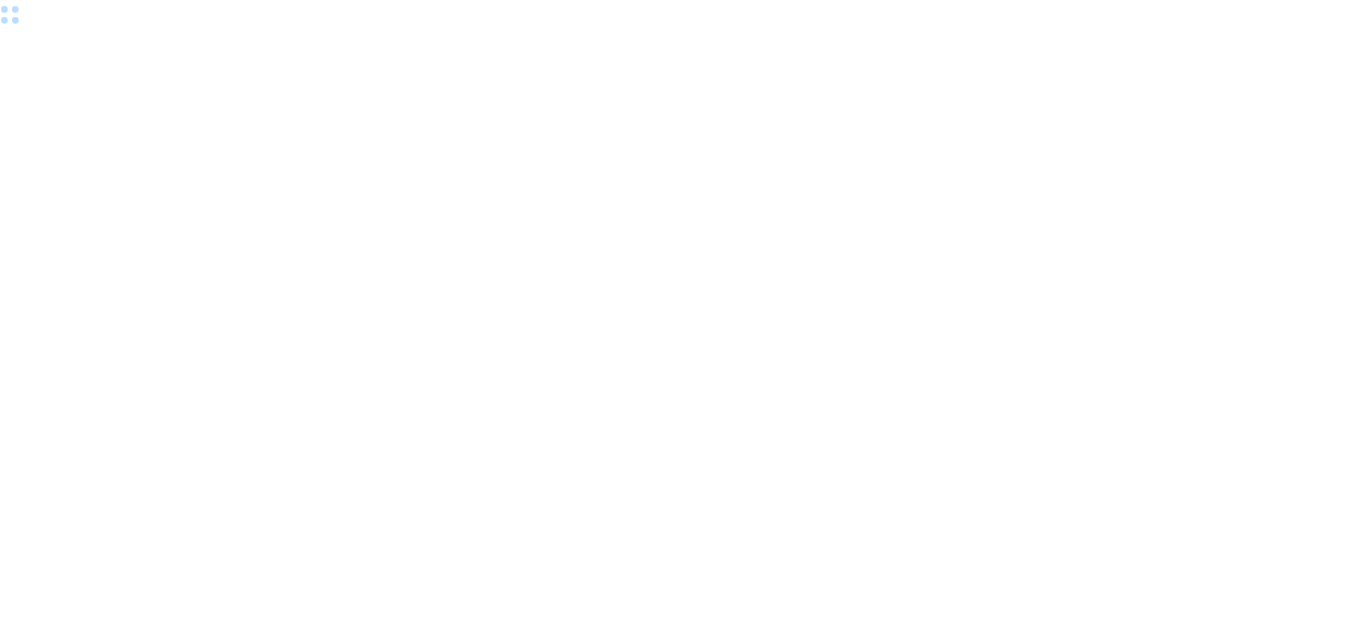 scroll, scrollTop: 0, scrollLeft: 0, axis: both 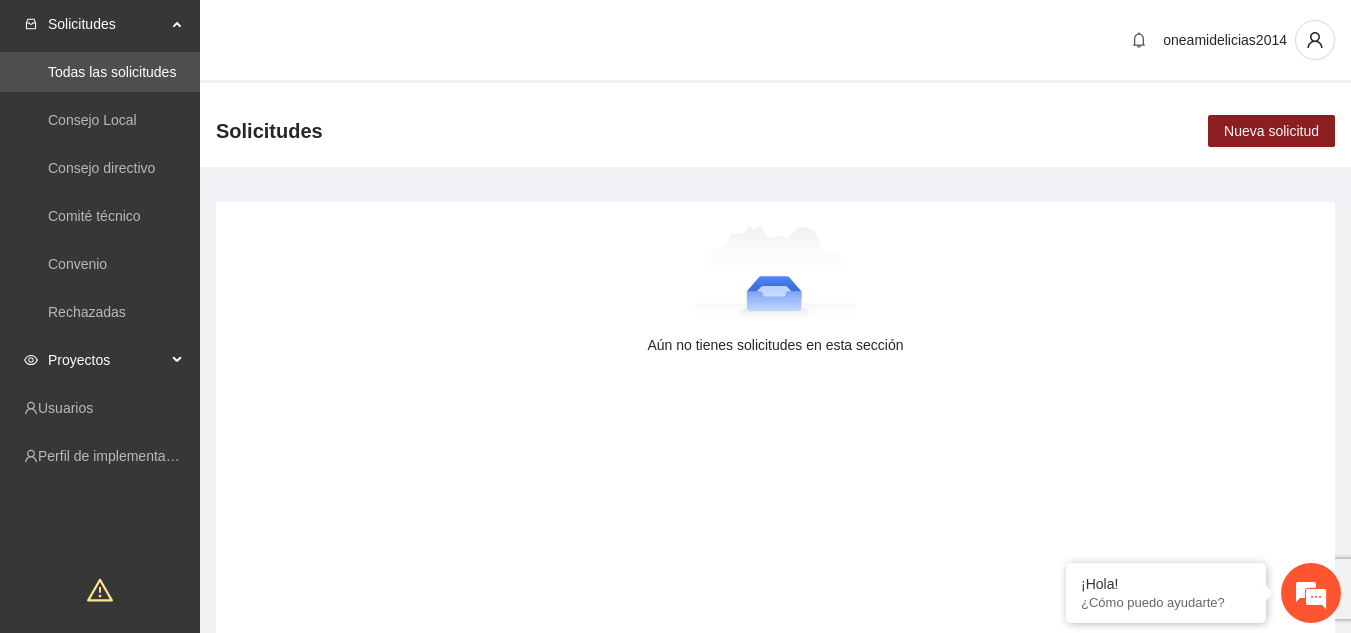 click on "Proyectos" at bounding box center [107, 360] 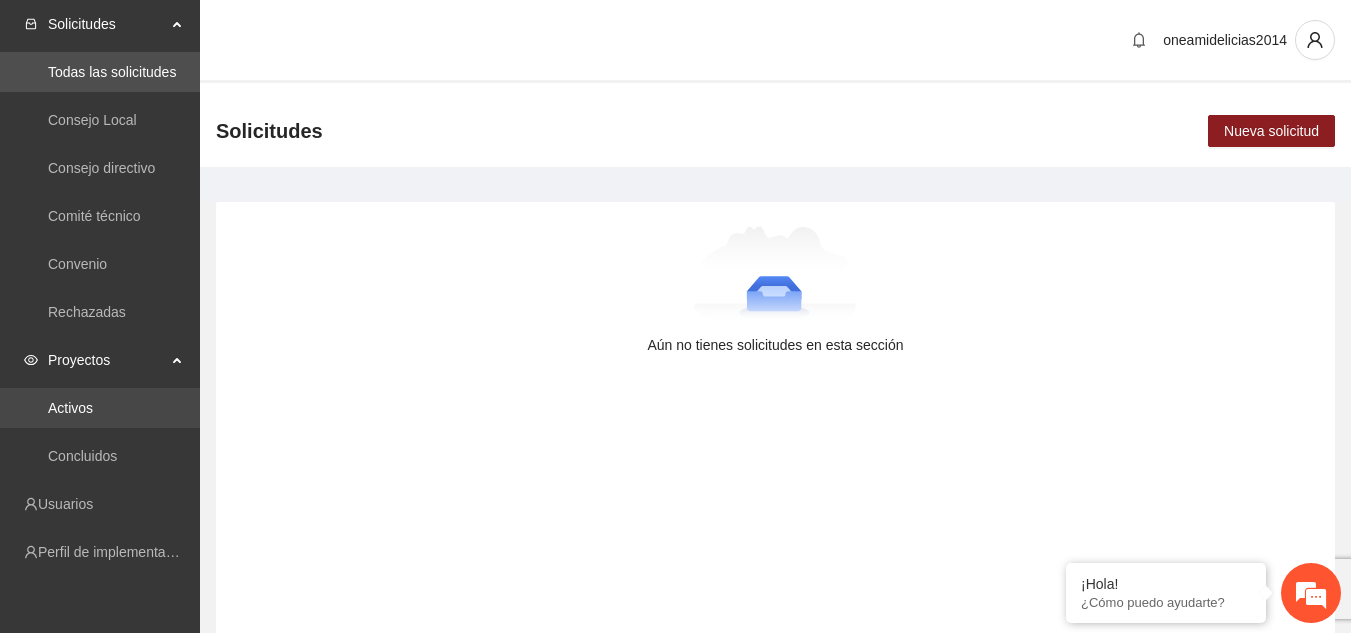 click on "Activos" at bounding box center [70, 408] 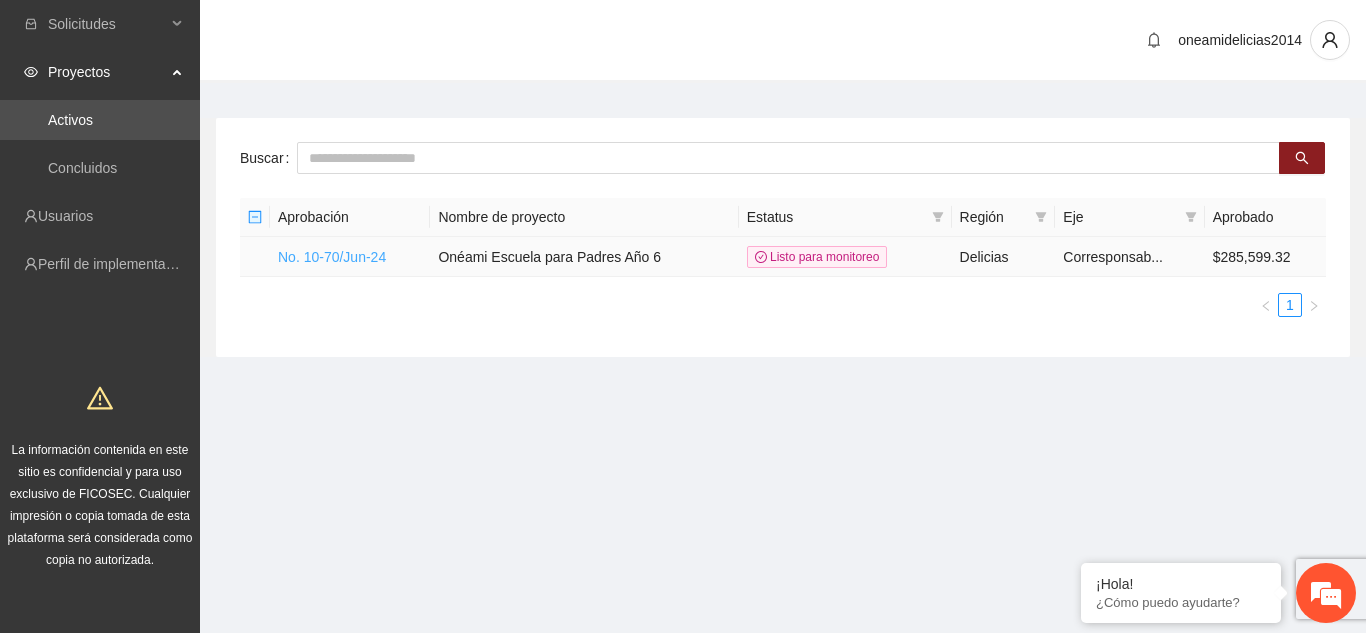 click on "No. 10-70/Jun-24" at bounding box center (332, 257) 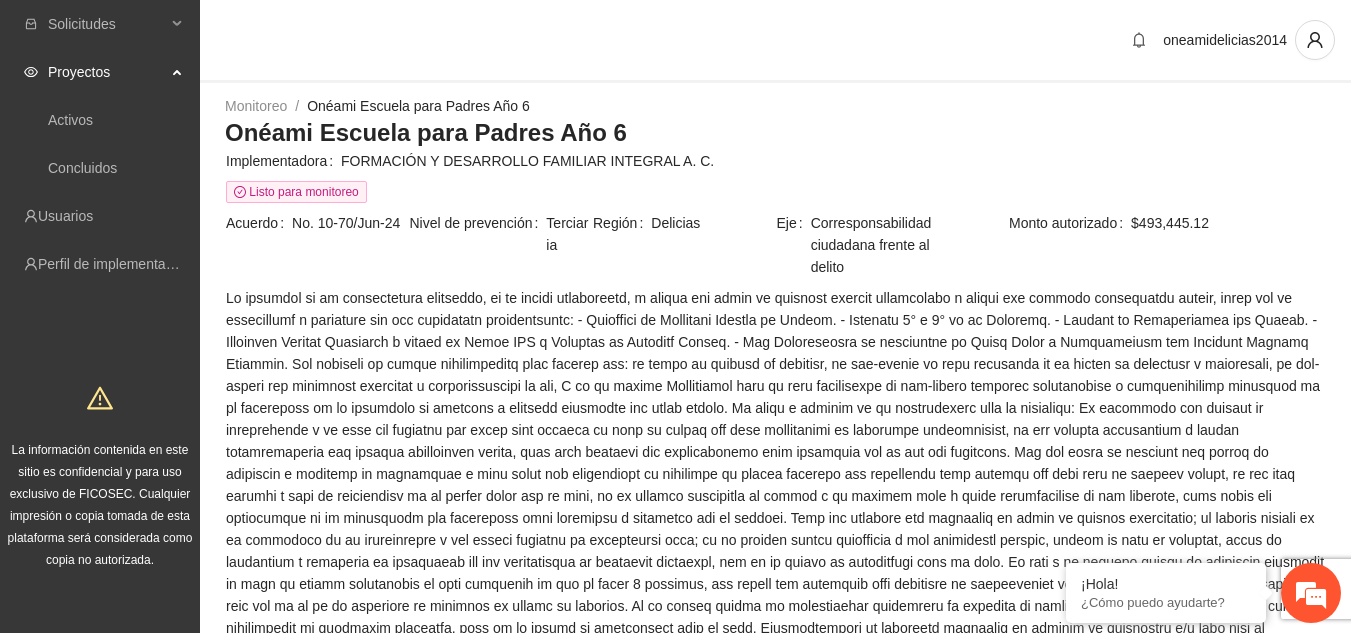 scroll, scrollTop: 0, scrollLeft: 0, axis: both 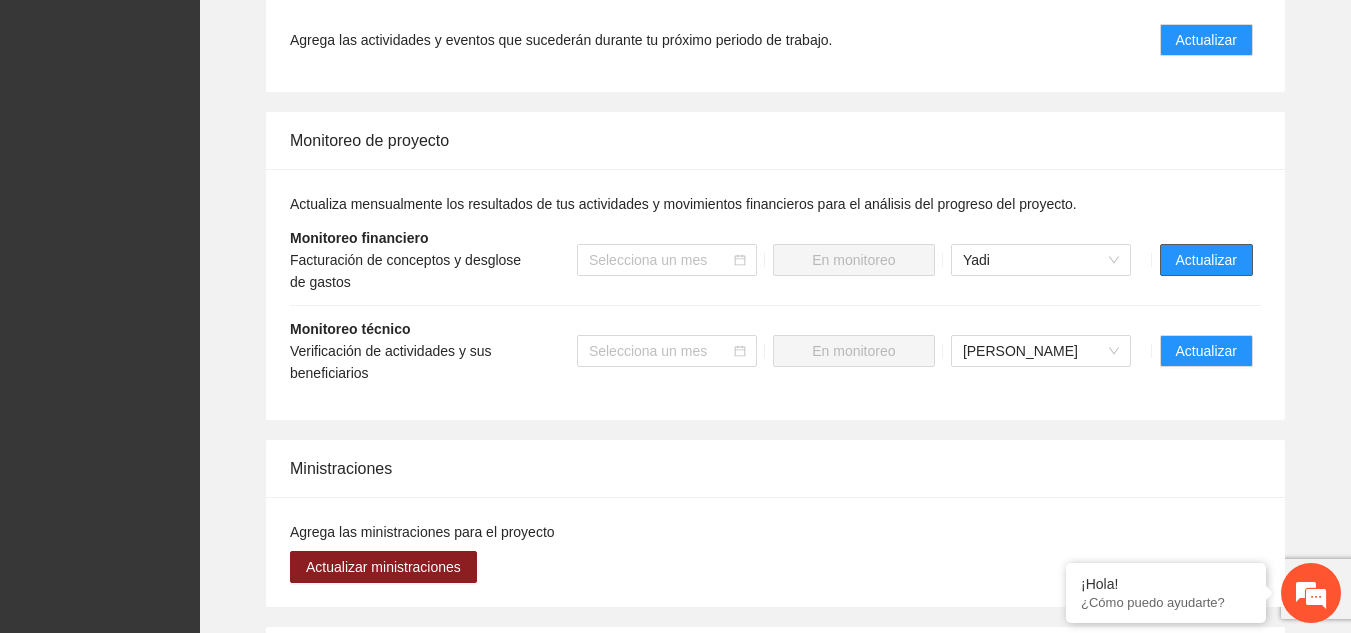 click on "Actualizar" at bounding box center [1206, 260] 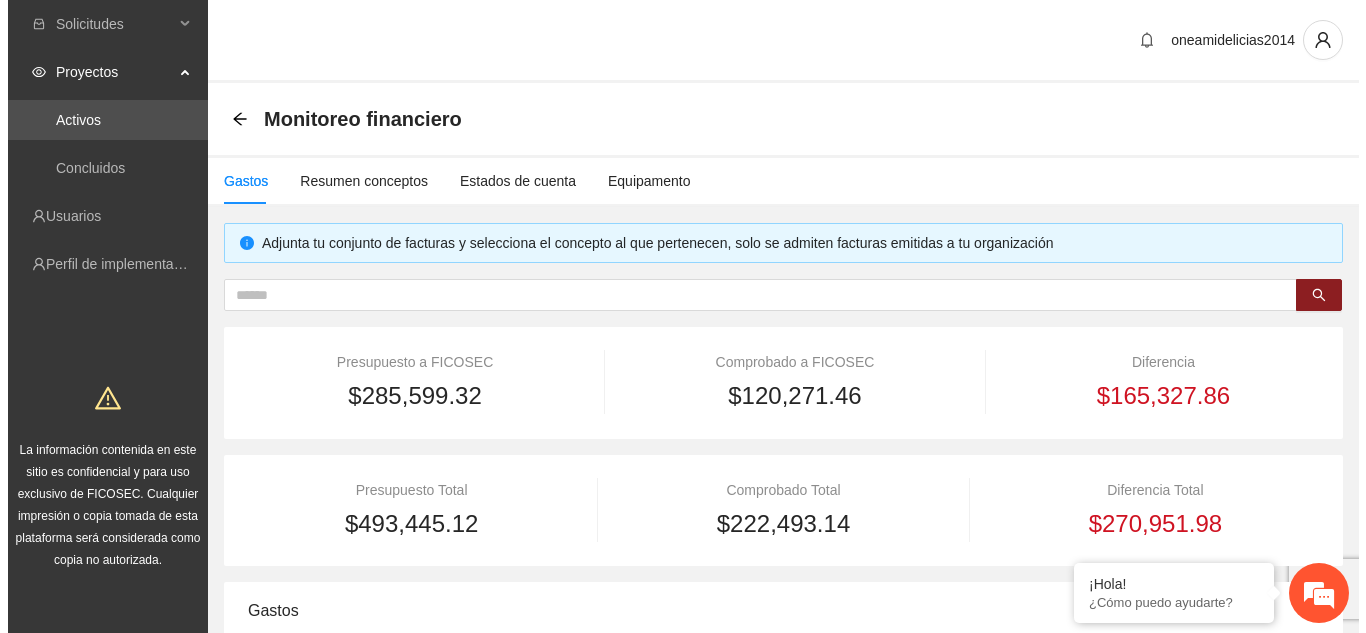 scroll, scrollTop: 600, scrollLeft: 0, axis: vertical 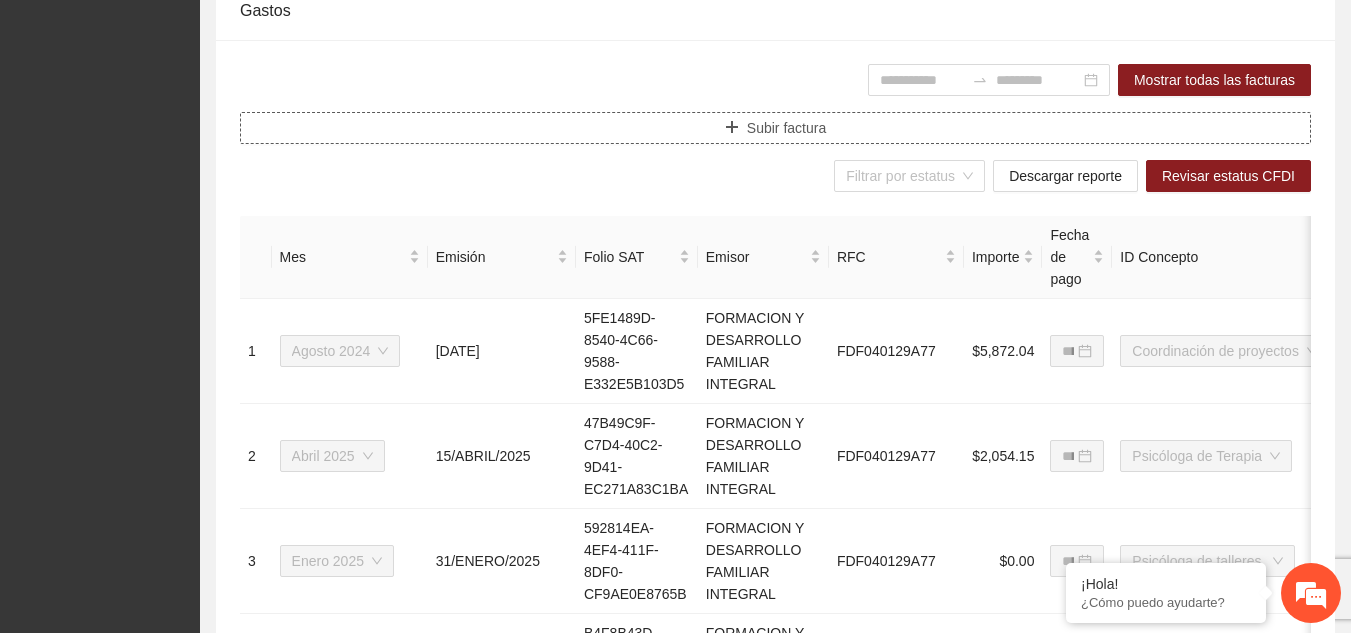 click on "Subir factura" at bounding box center (775, 128) 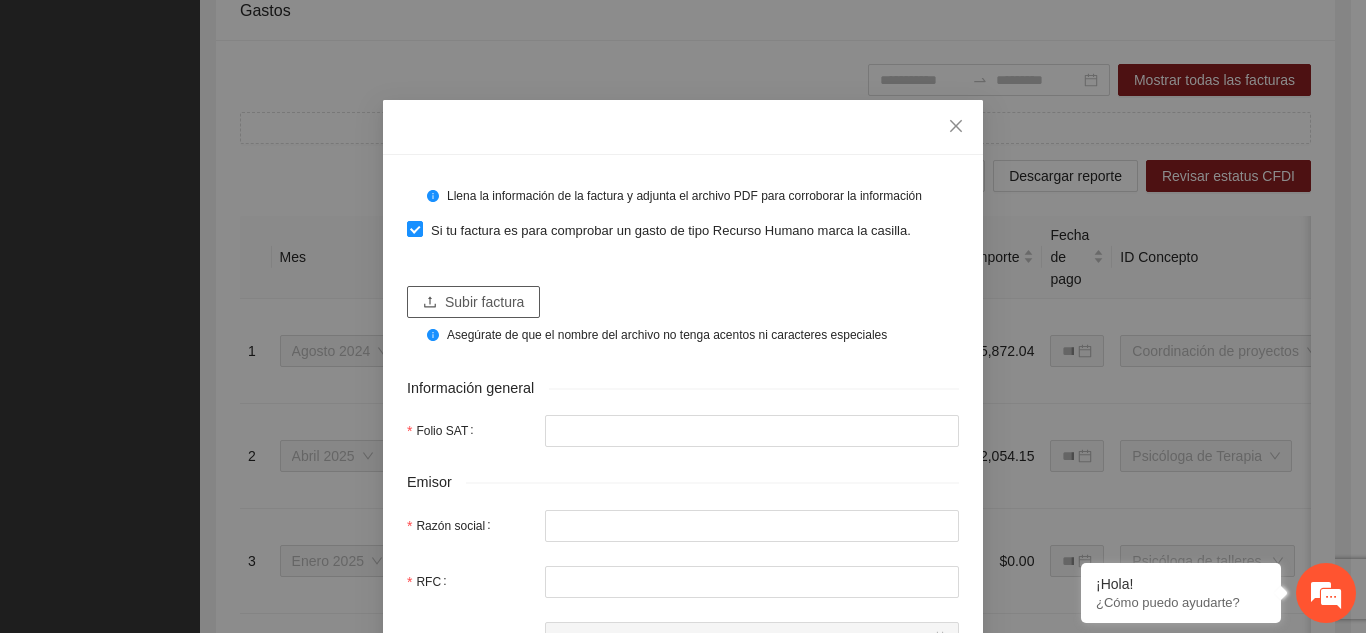 click on "Subir factura" at bounding box center [484, 302] 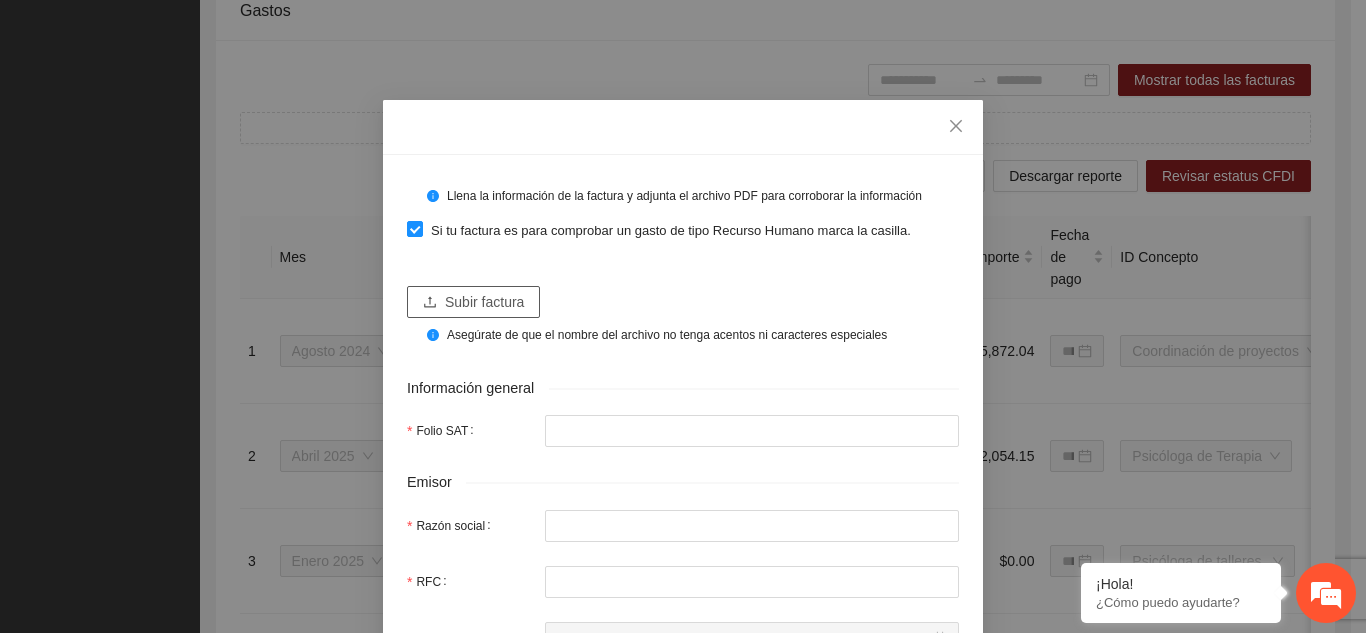 click on "Subir factura" at bounding box center (484, 302) 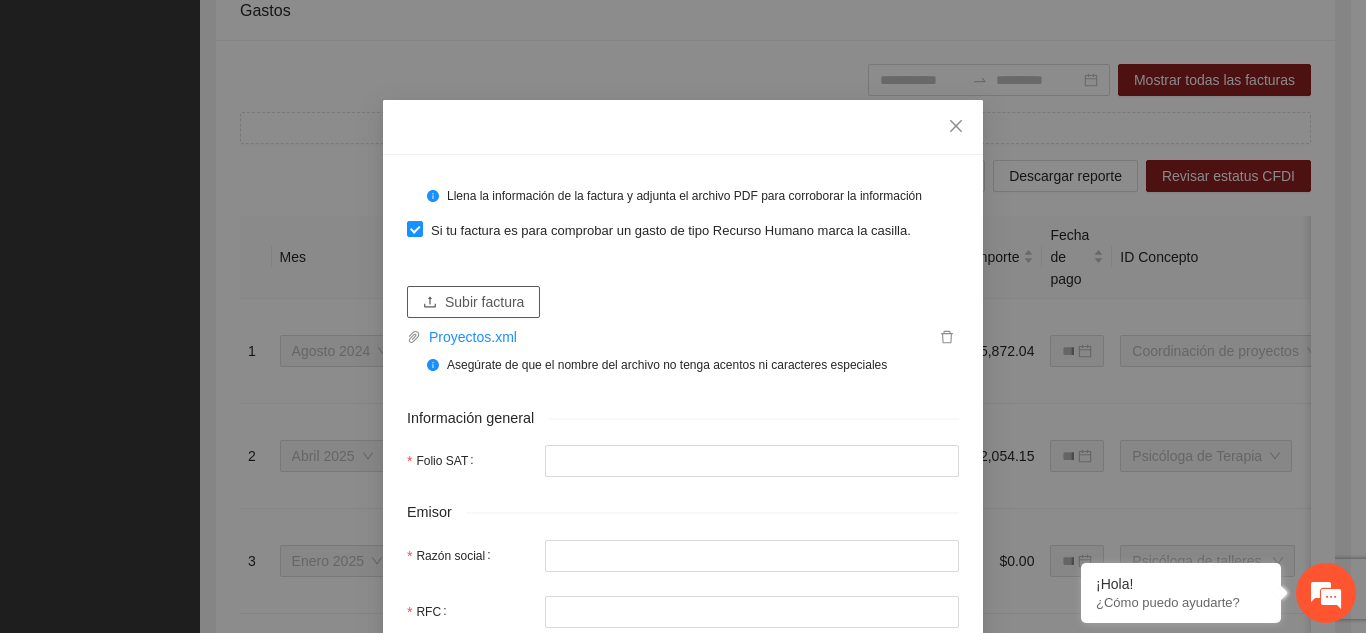 type on "**********" 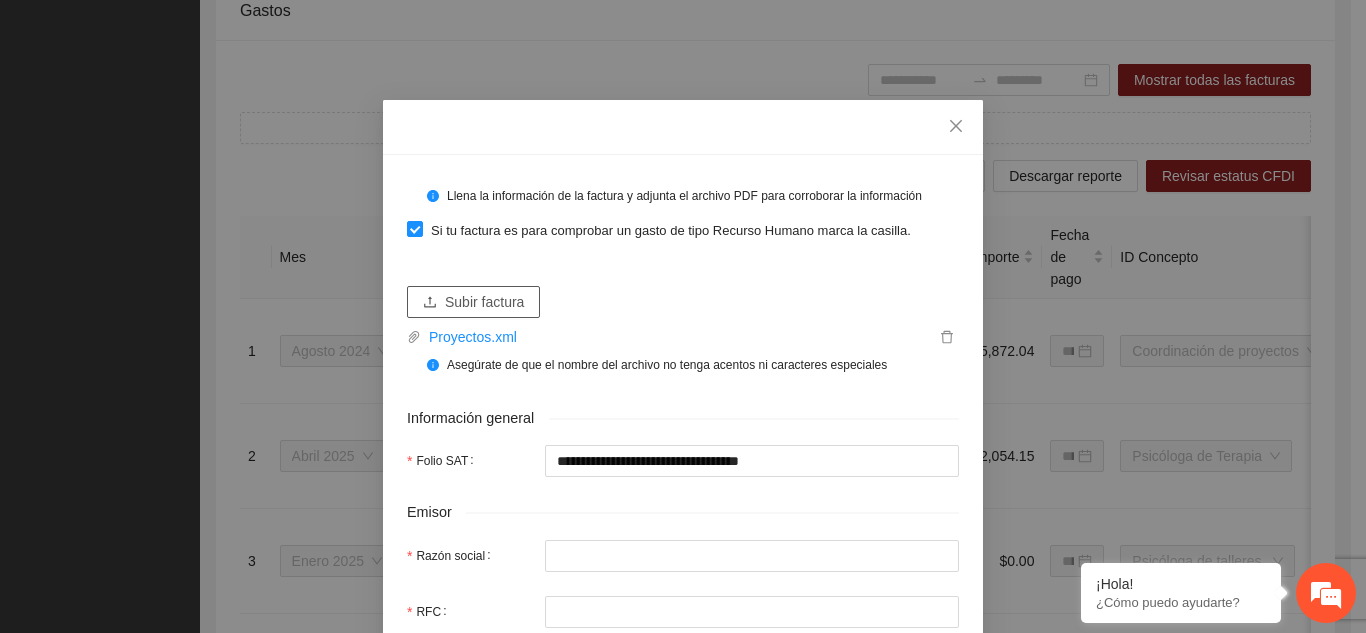type on "**********" 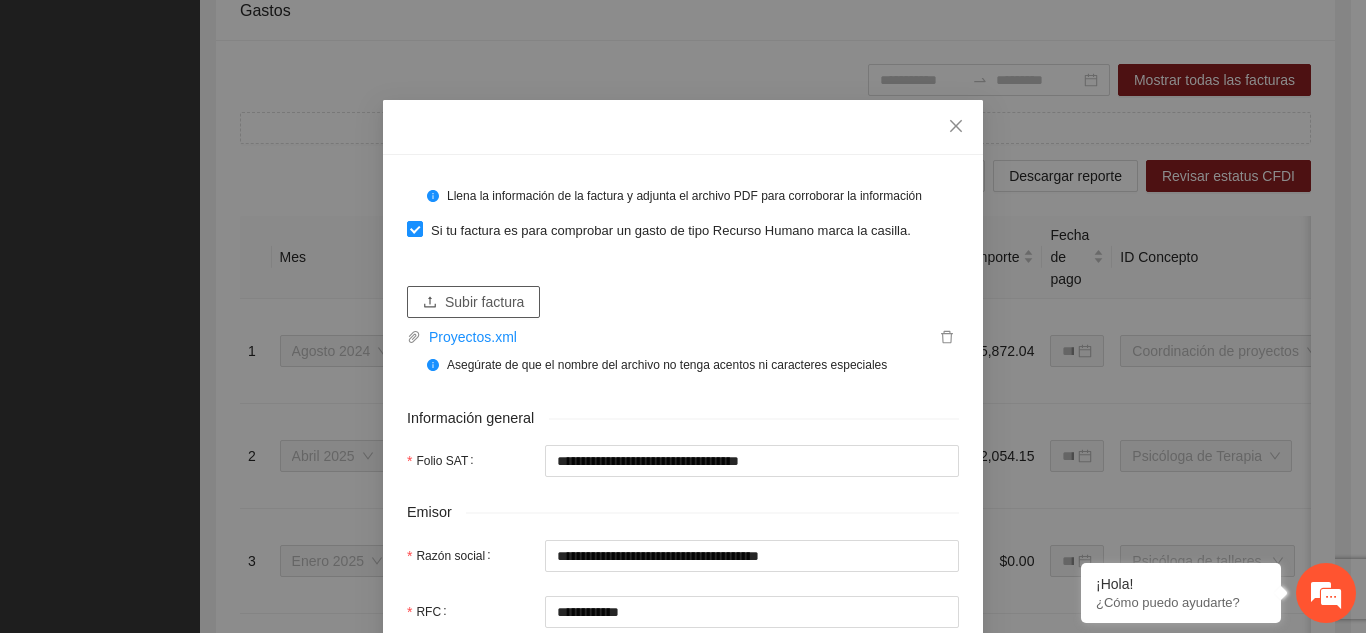 type on "**********" 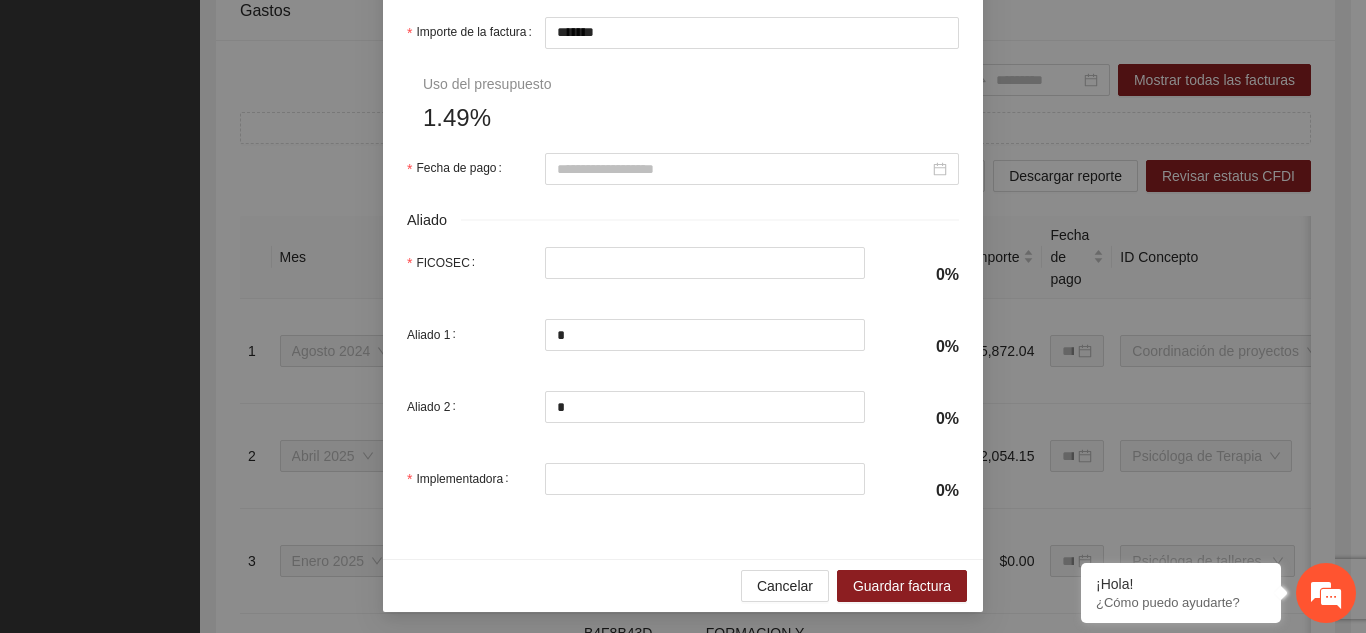 scroll, scrollTop: 1054, scrollLeft: 0, axis: vertical 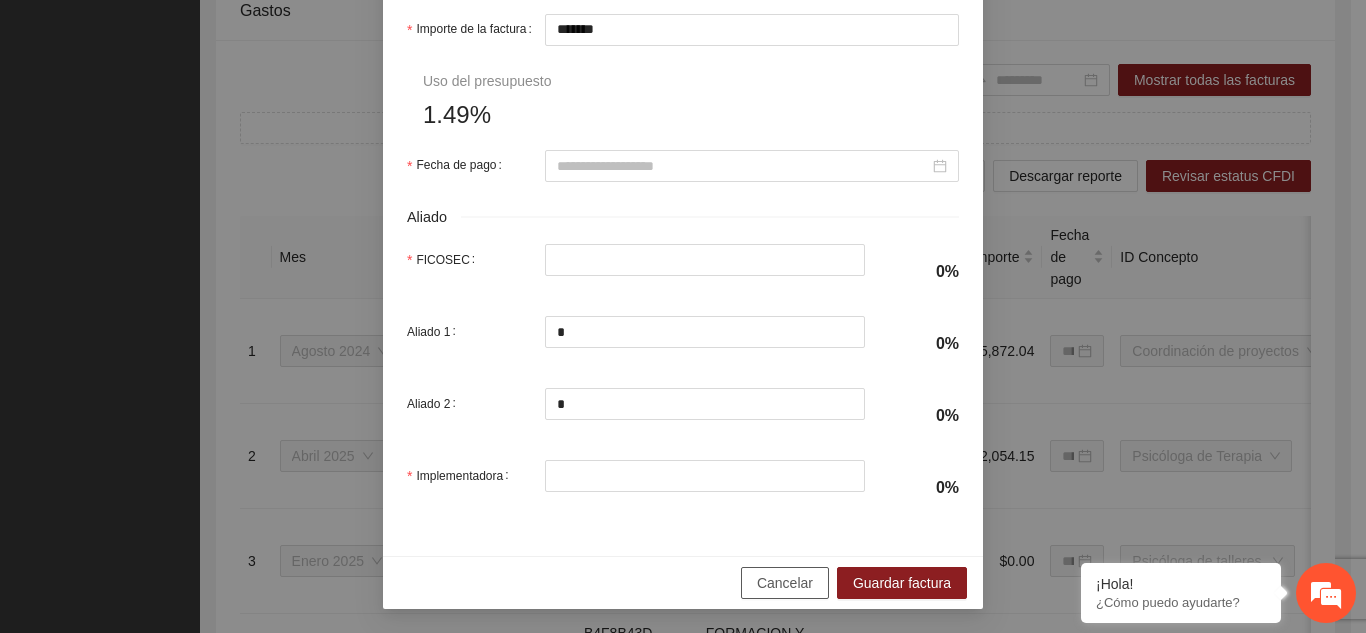 click on "Cancelar" at bounding box center (785, 583) 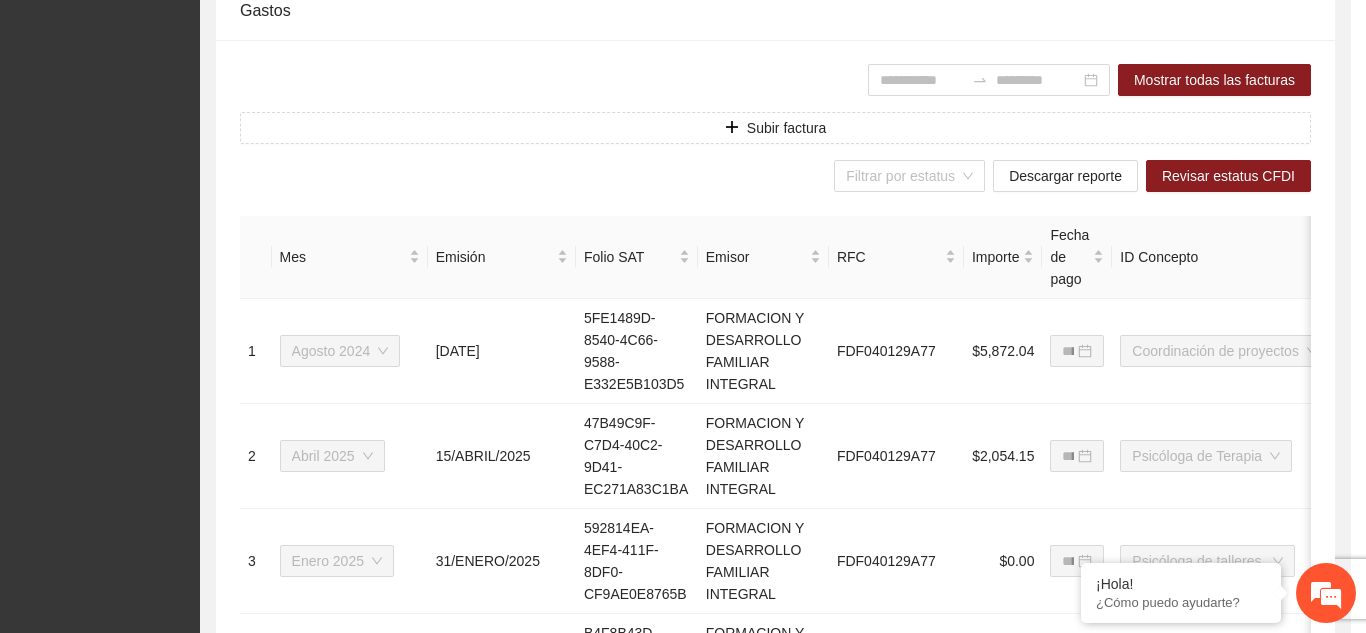 scroll, scrollTop: 904, scrollLeft: 0, axis: vertical 